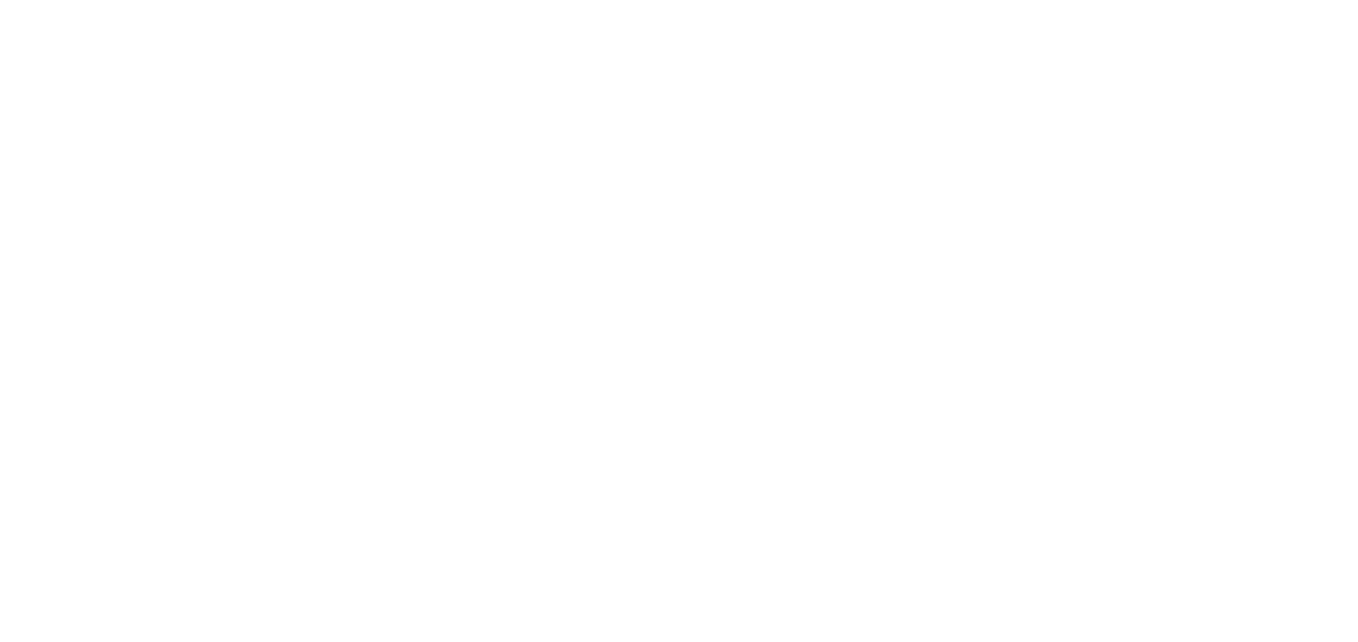 scroll, scrollTop: 0, scrollLeft: 0, axis: both 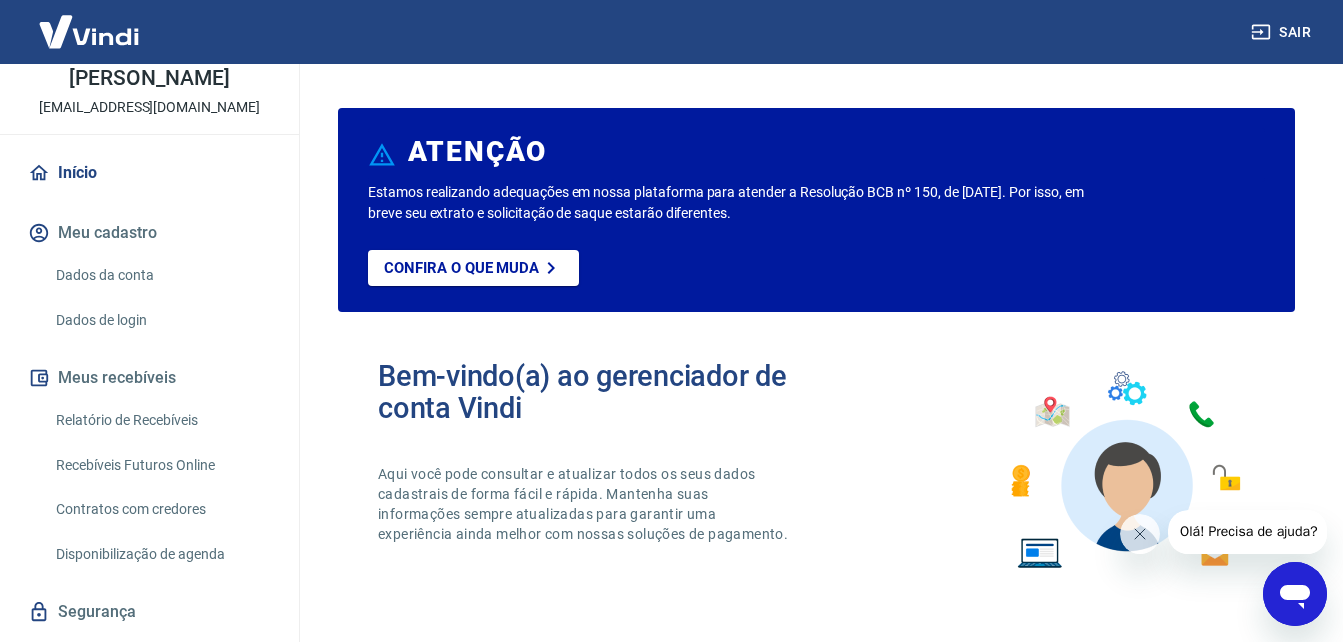 click on "Relatório de Recebíveis" at bounding box center (161, 420) 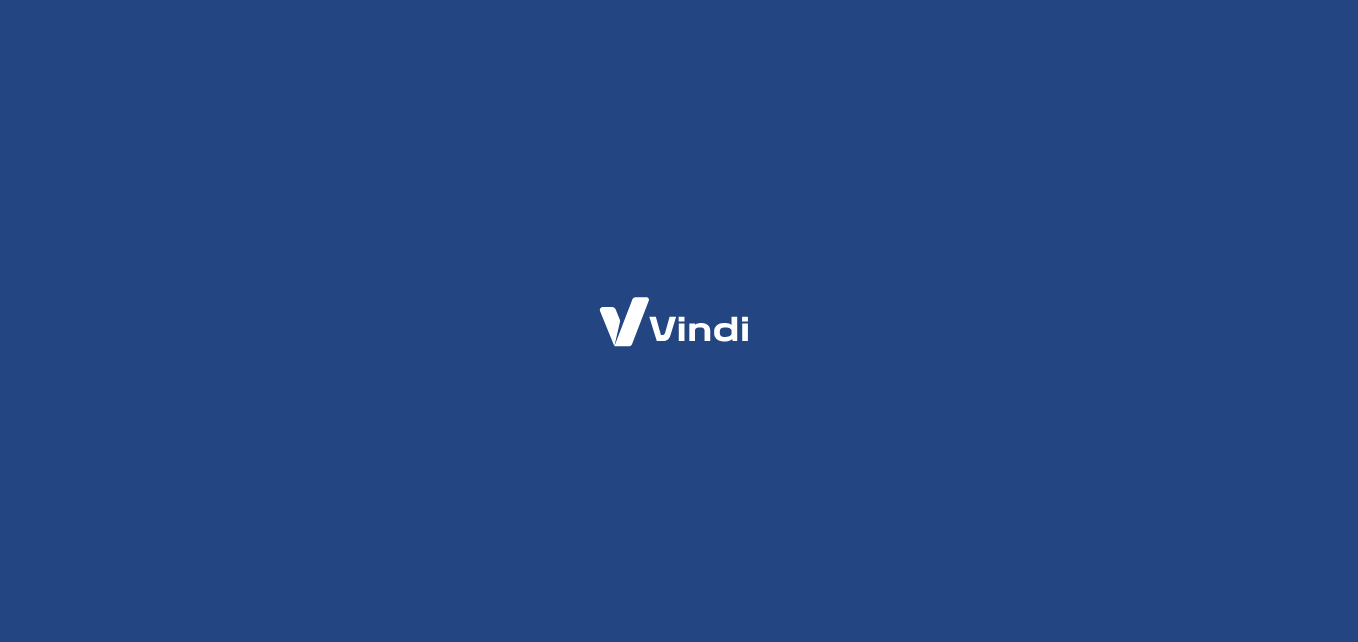 scroll, scrollTop: 0, scrollLeft: 0, axis: both 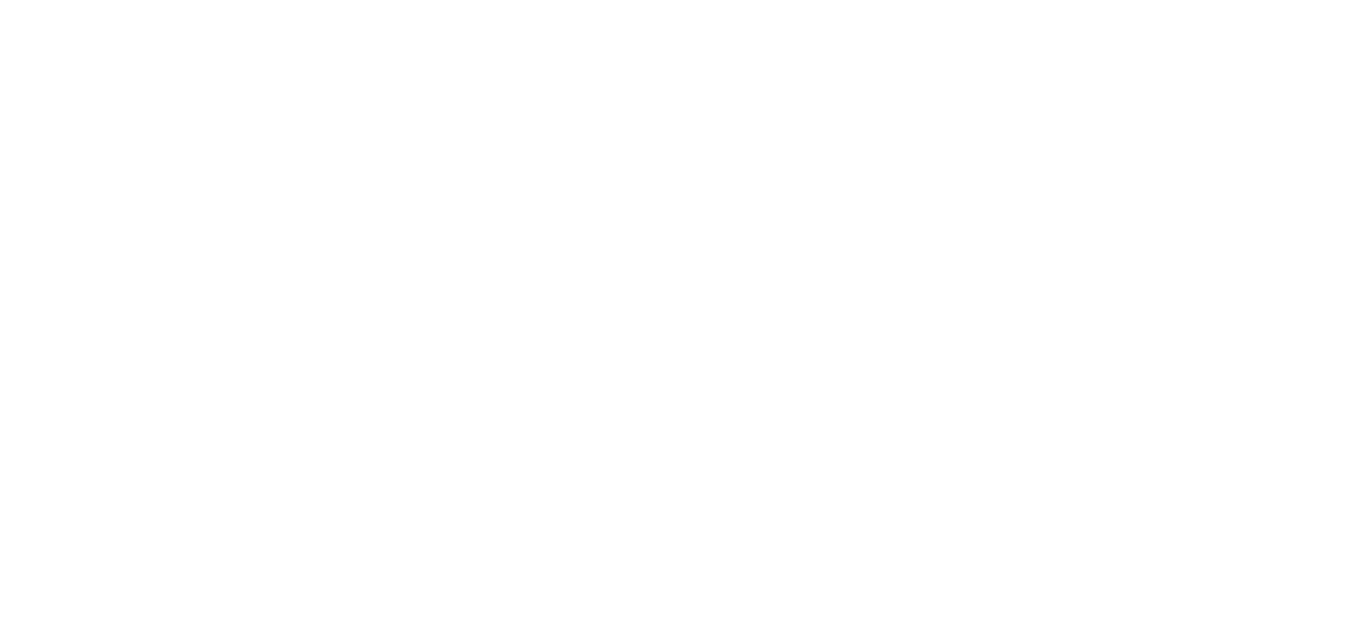 click at bounding box center [679, 0] 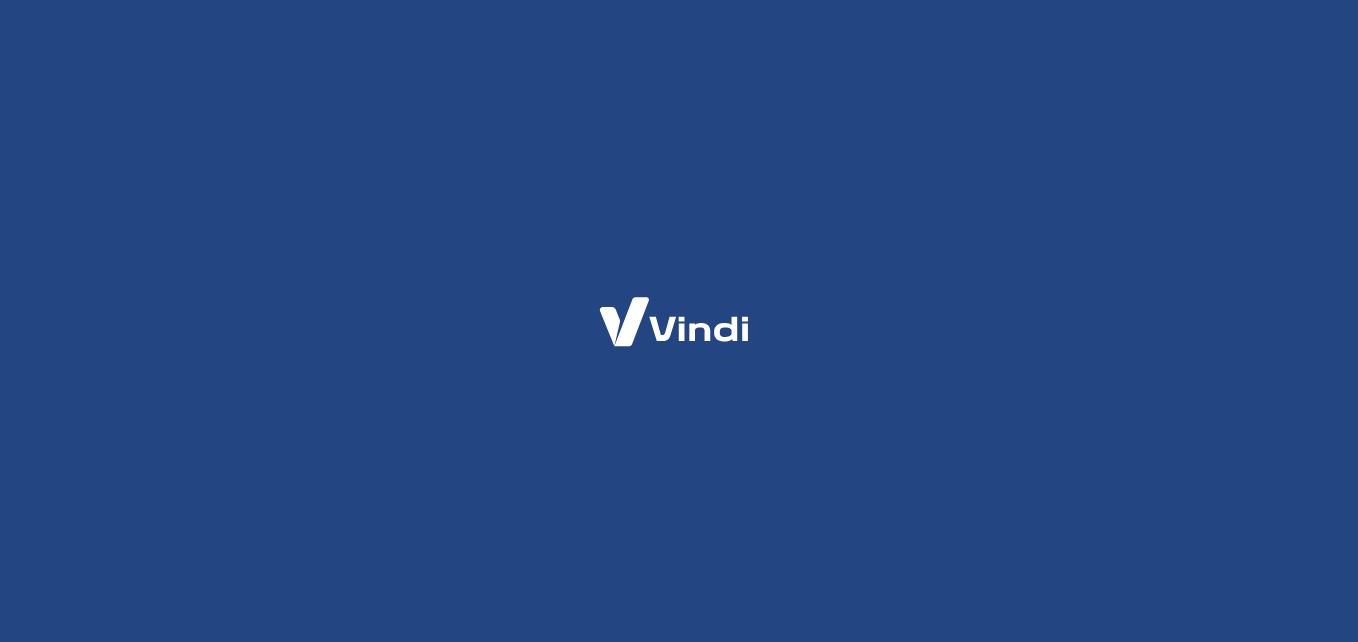scroll, scrollTop: 0, scrollLeft: 0, axis: both 